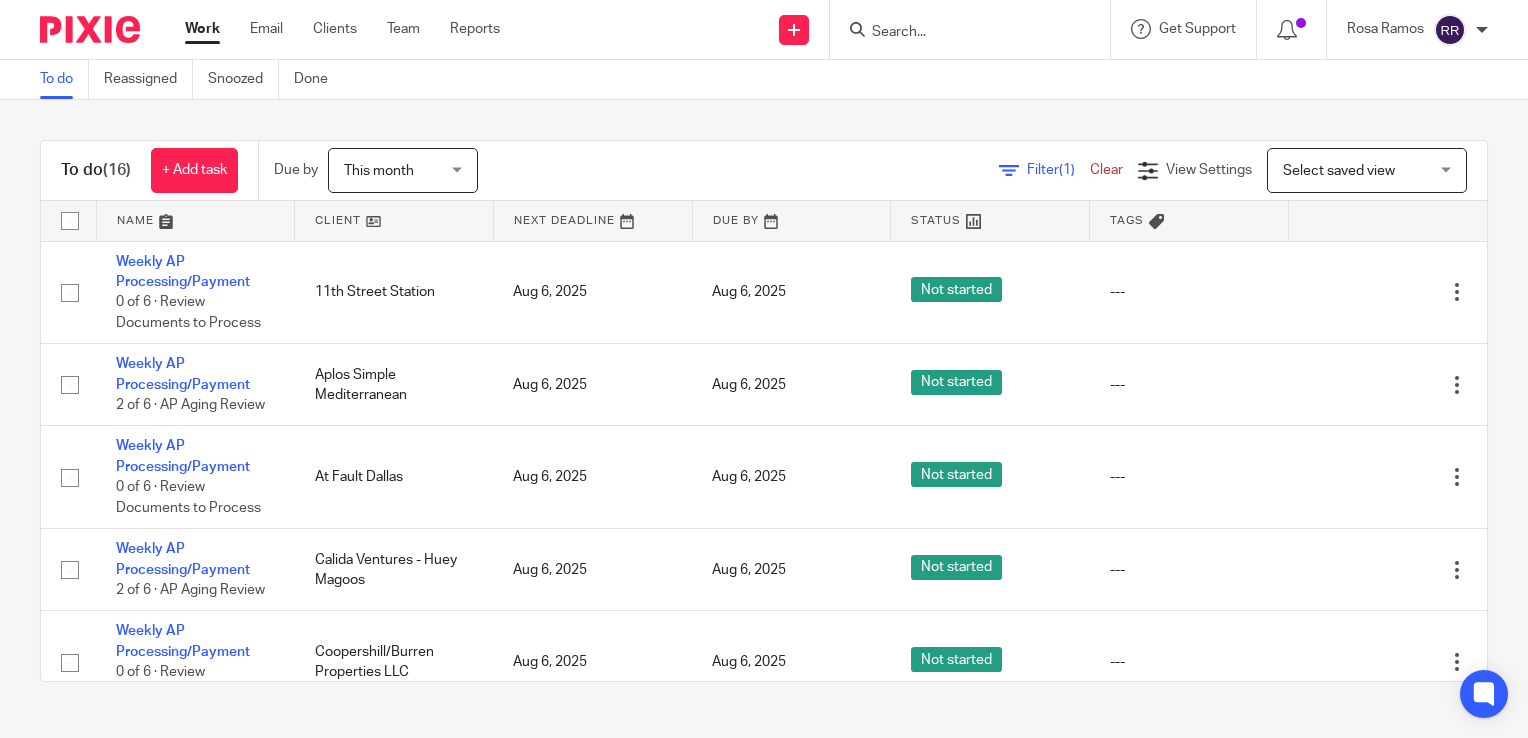 scroll, scrollTop: 0, scrollLeft: 0, axis: both 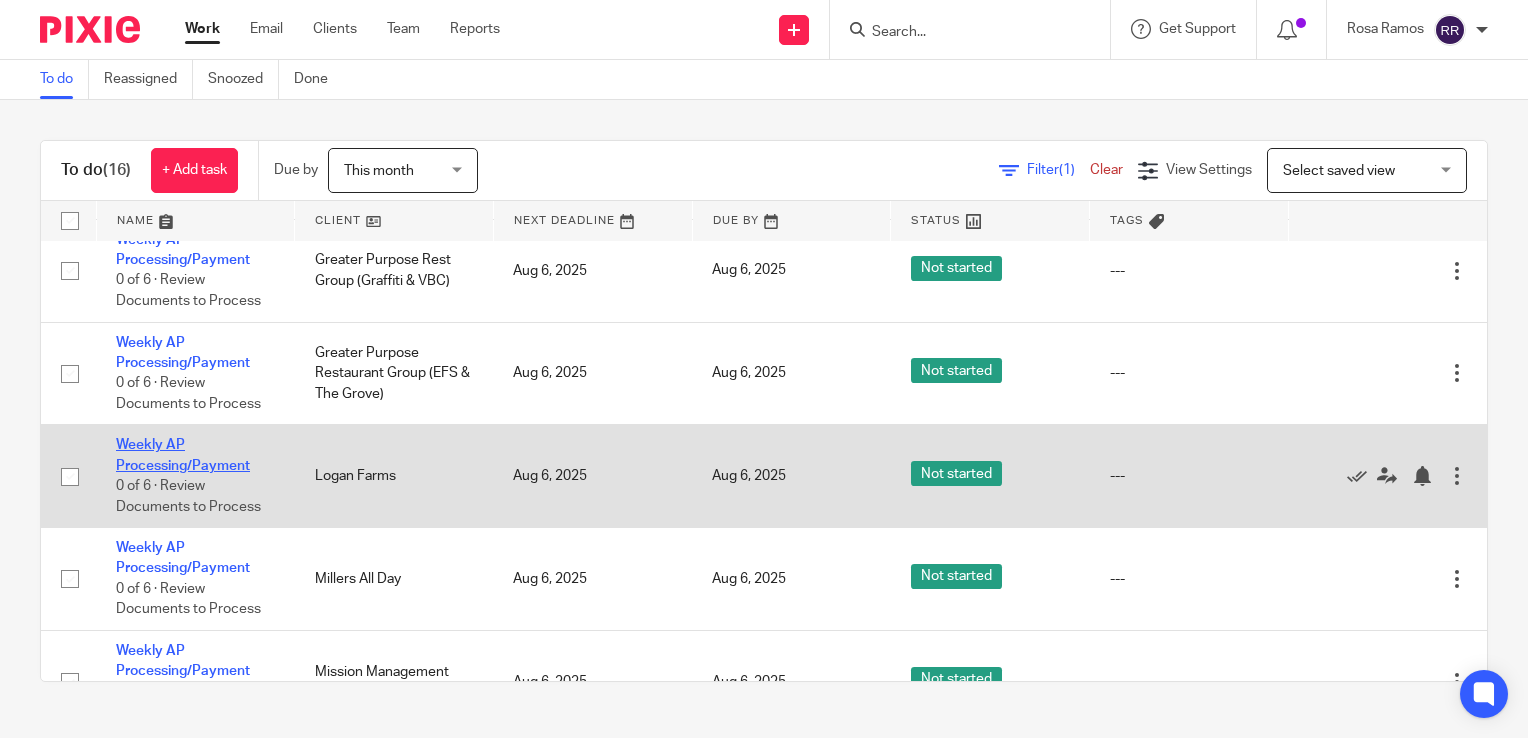 click on "Weekly AP Processing/Payment
0
of
6 ·
Review Documents to Process" at bounding box center [195, 476] 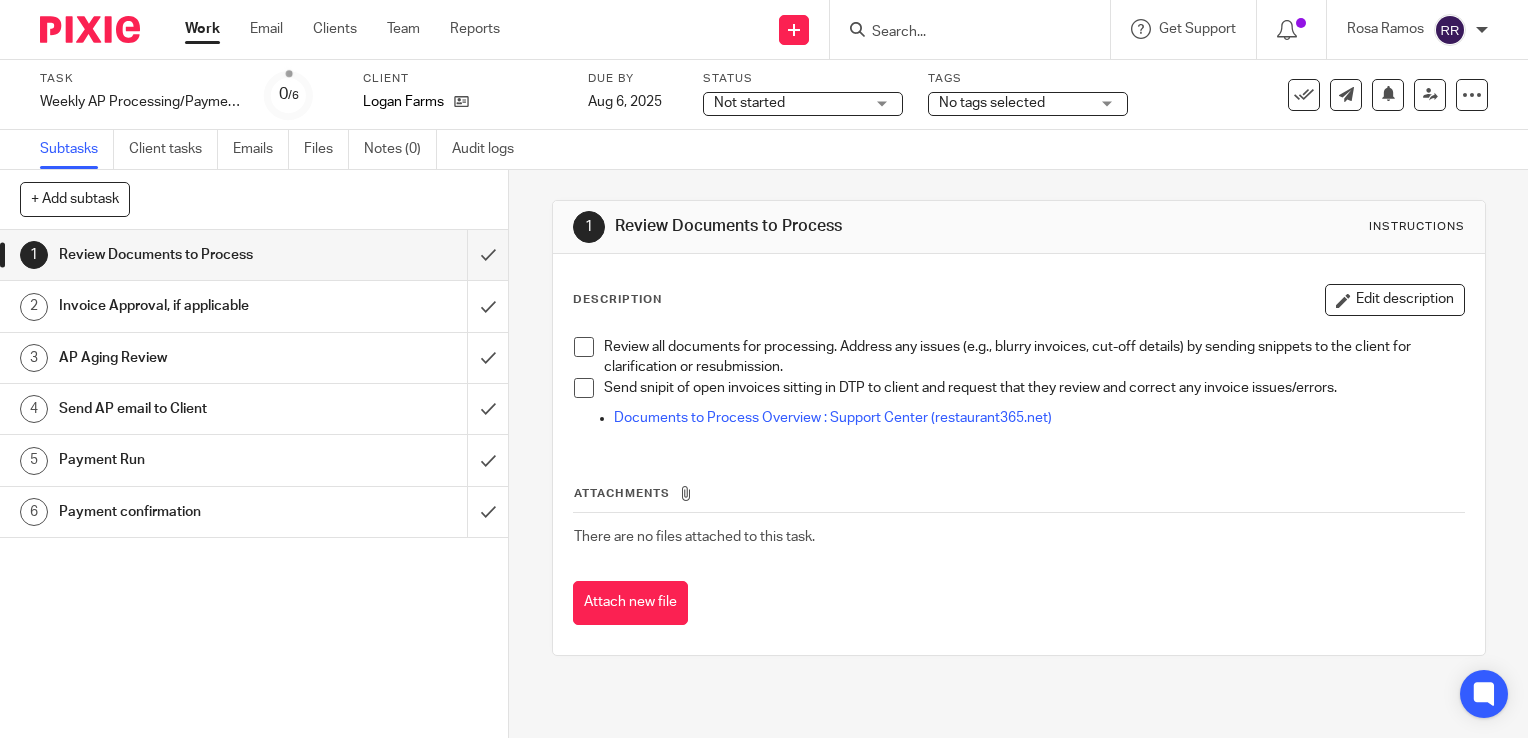 scroll, scrollTop: 0, scrollLeft: 0, axis: both 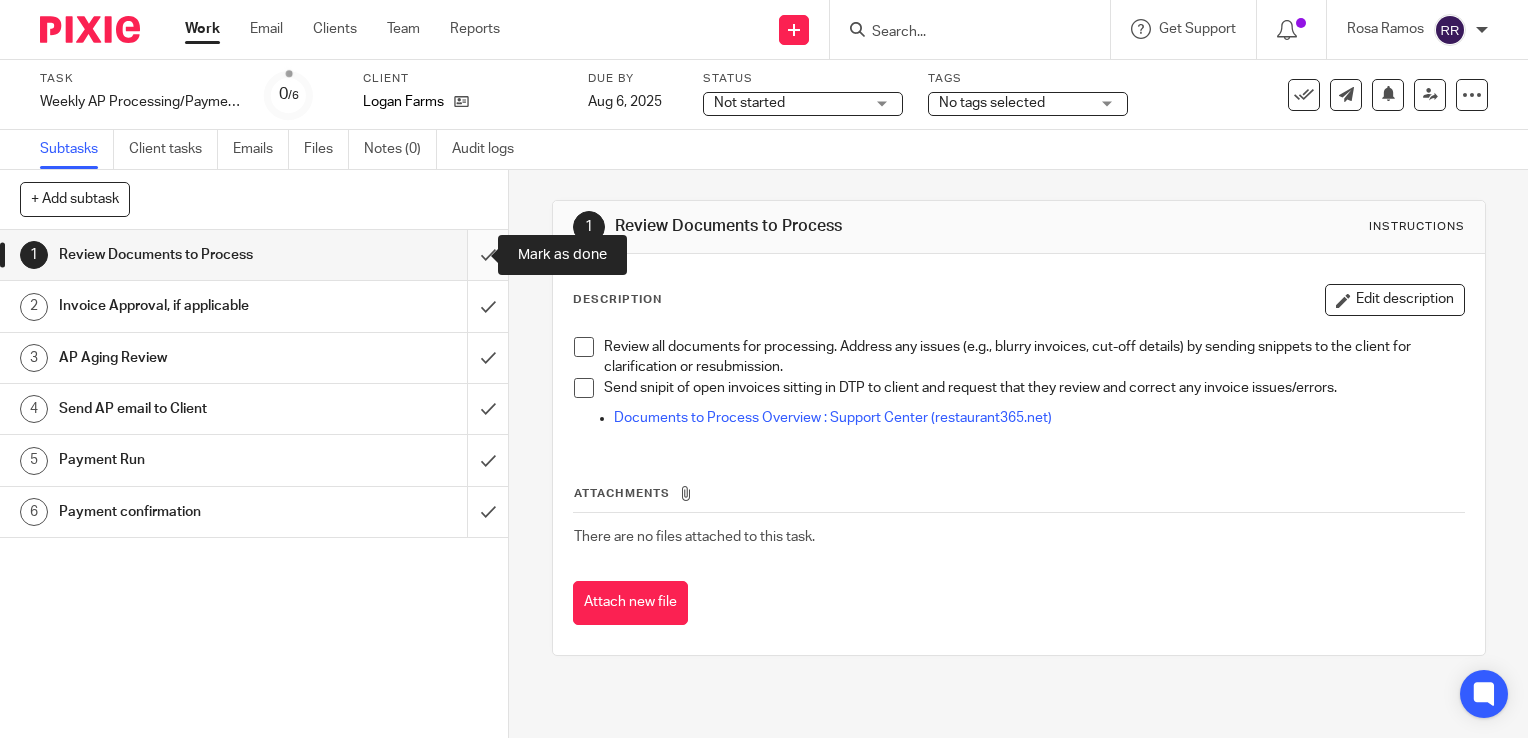 click at bounding box center (254, 255) 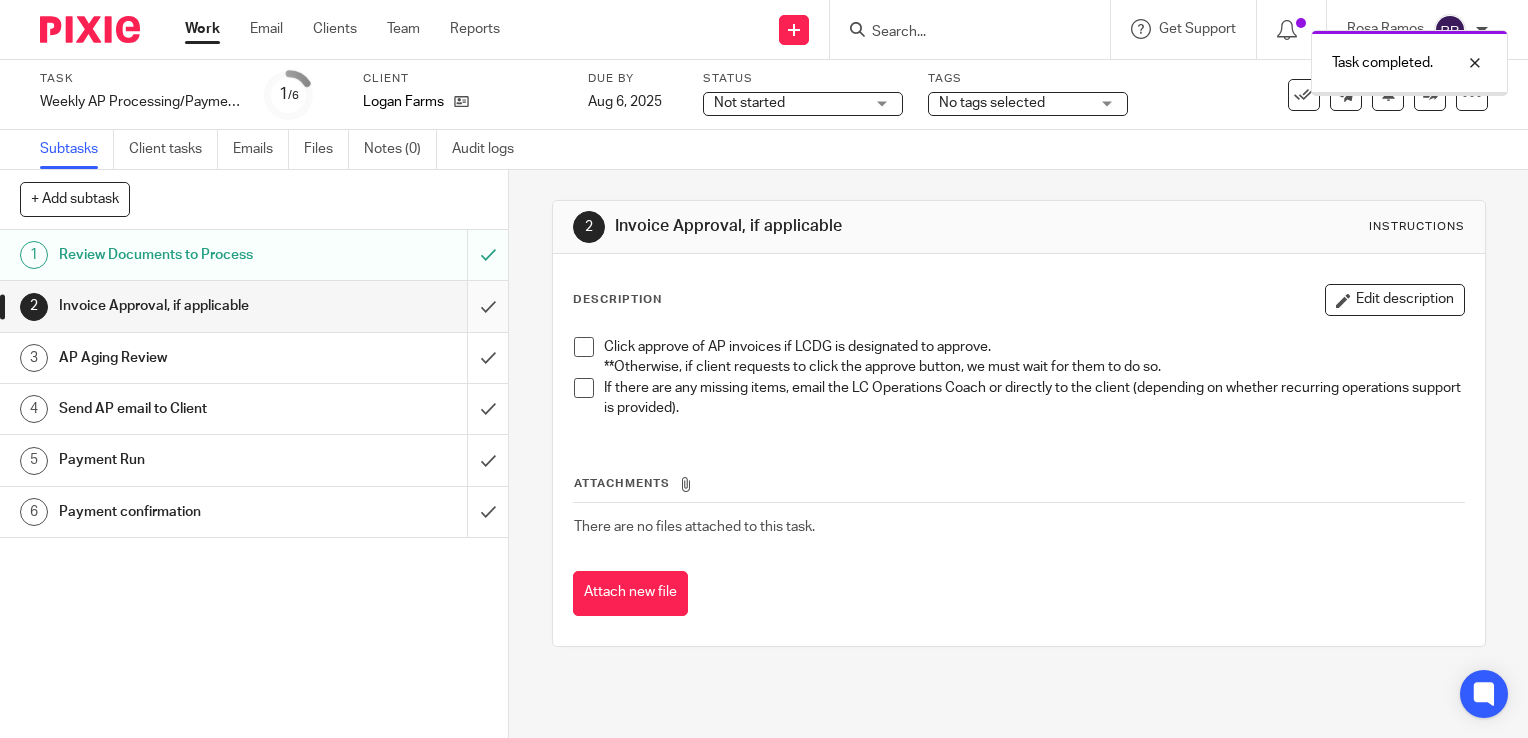 scroll, scrollTop: 0, scrollLeft: 0, axis: both 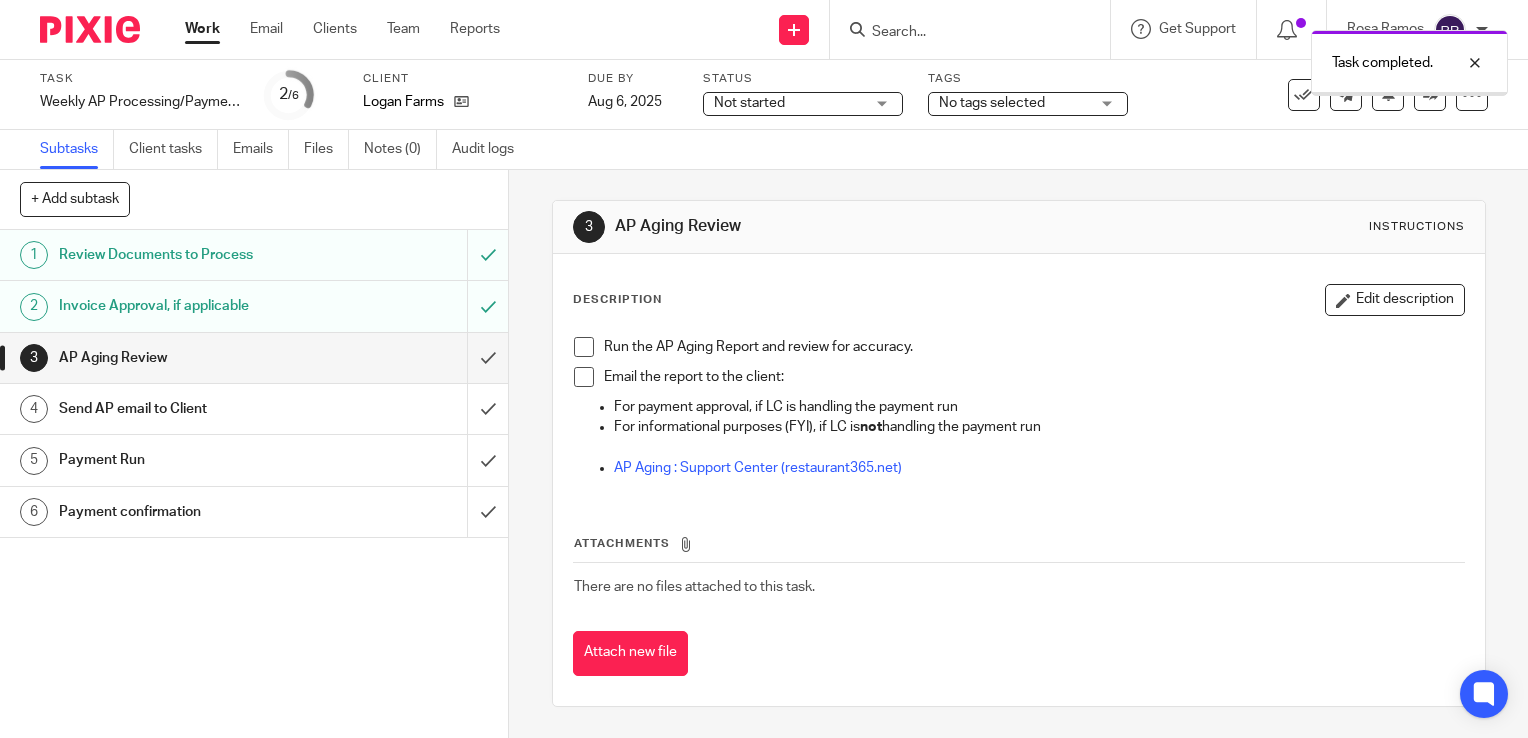 click on "Work" at bounding box center (202, 29) 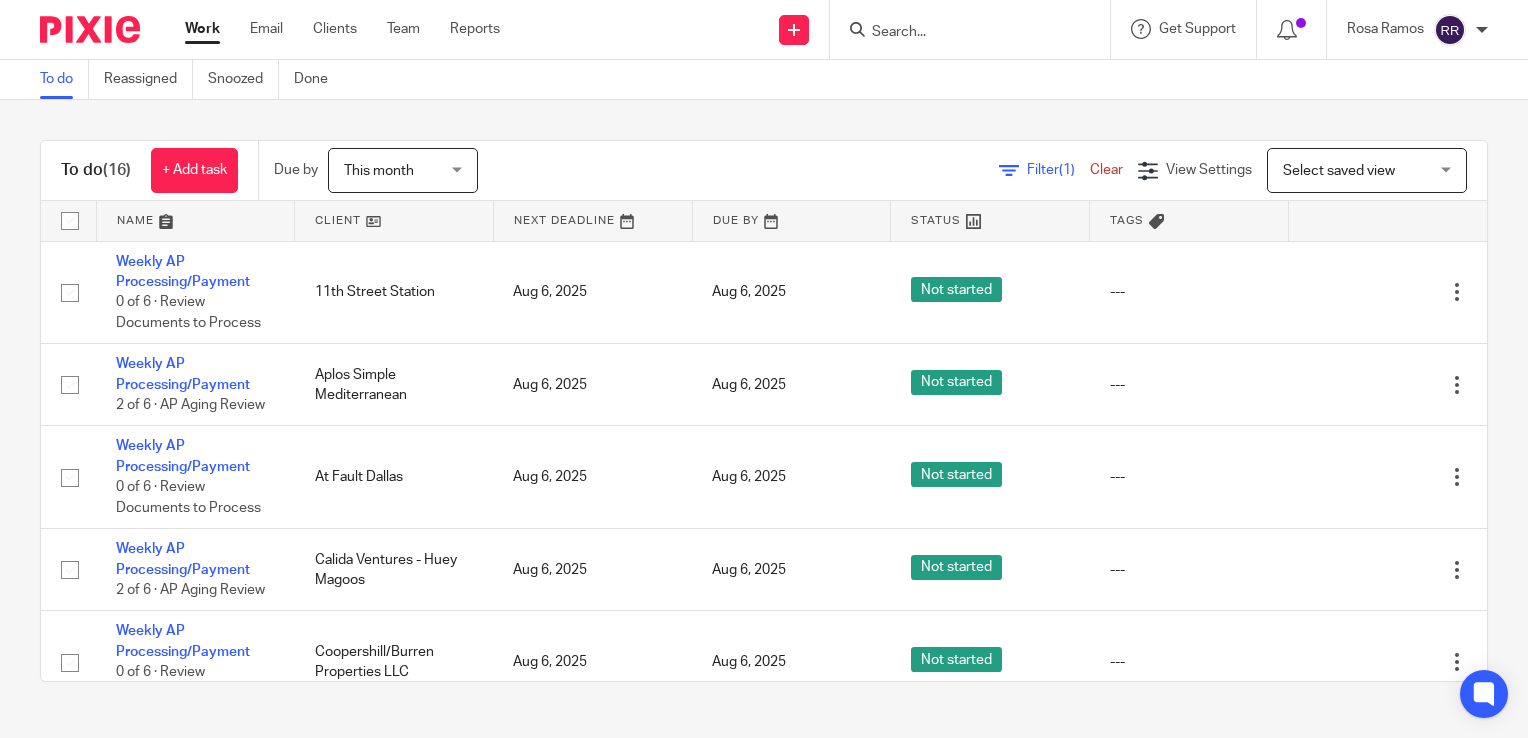 scroll, scrollTop: 0, scrollLeft: 0, axis: both 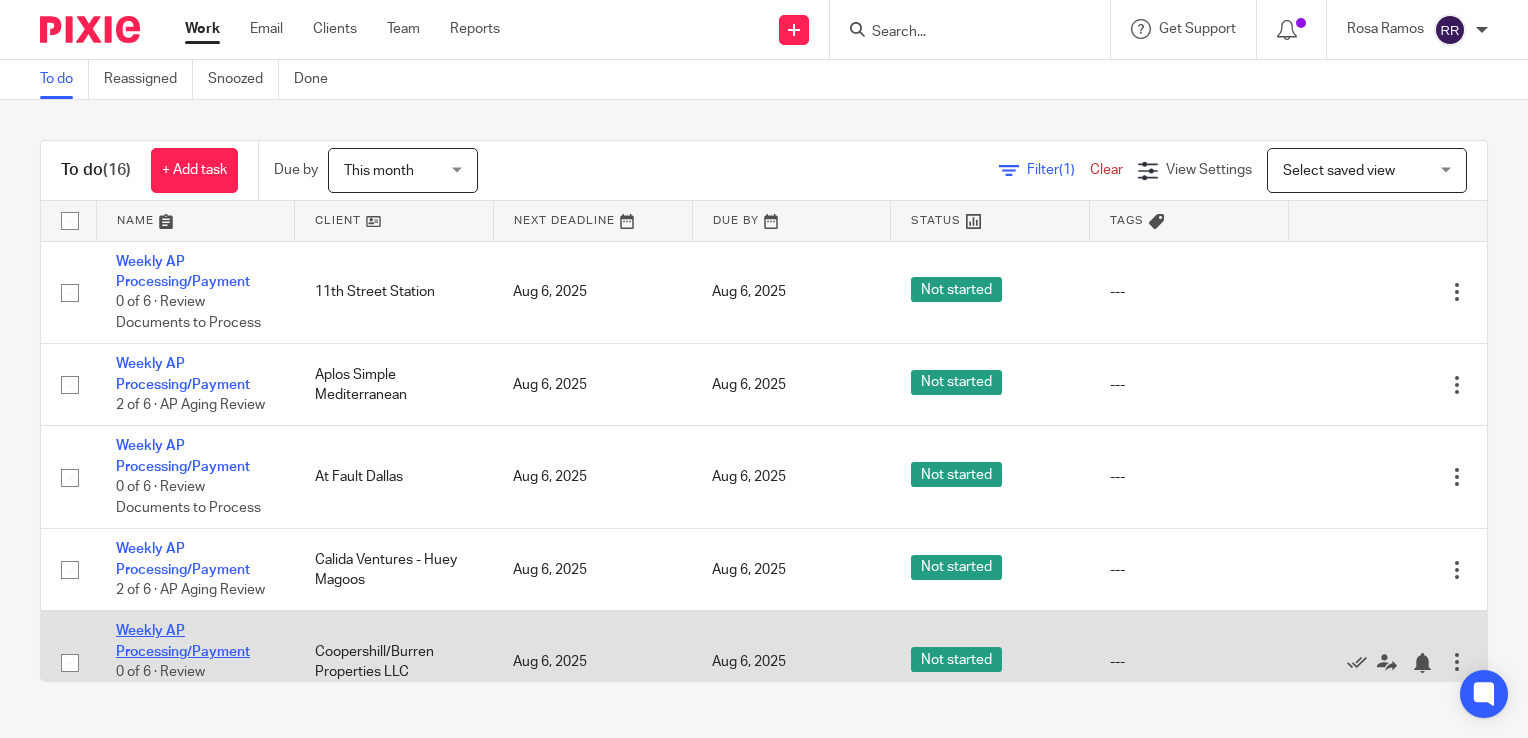 click on "Weekly AP Processing/Payment" at bounding box center [183, 641] 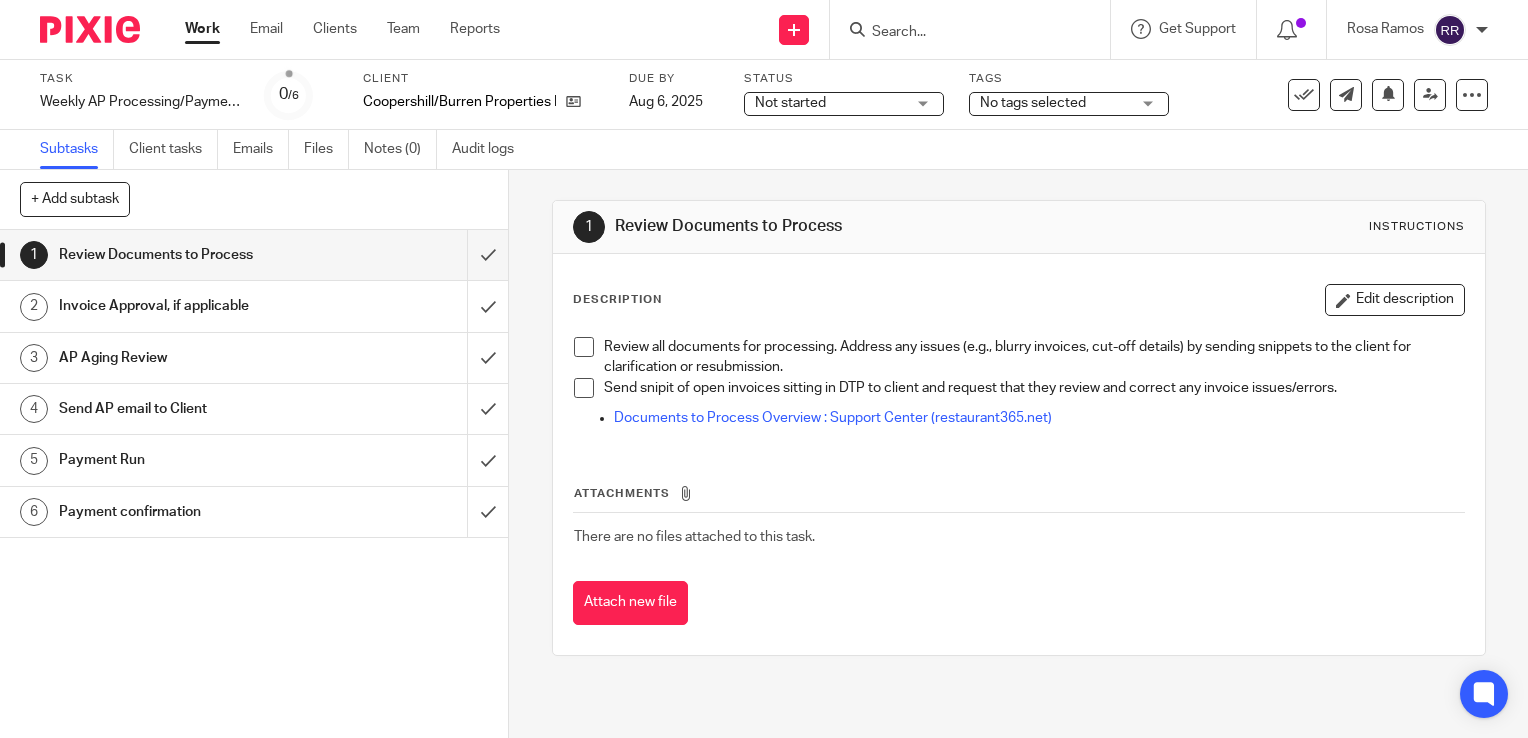 scroll, scrollTop: 0, scrollLeft: 0, axis: both 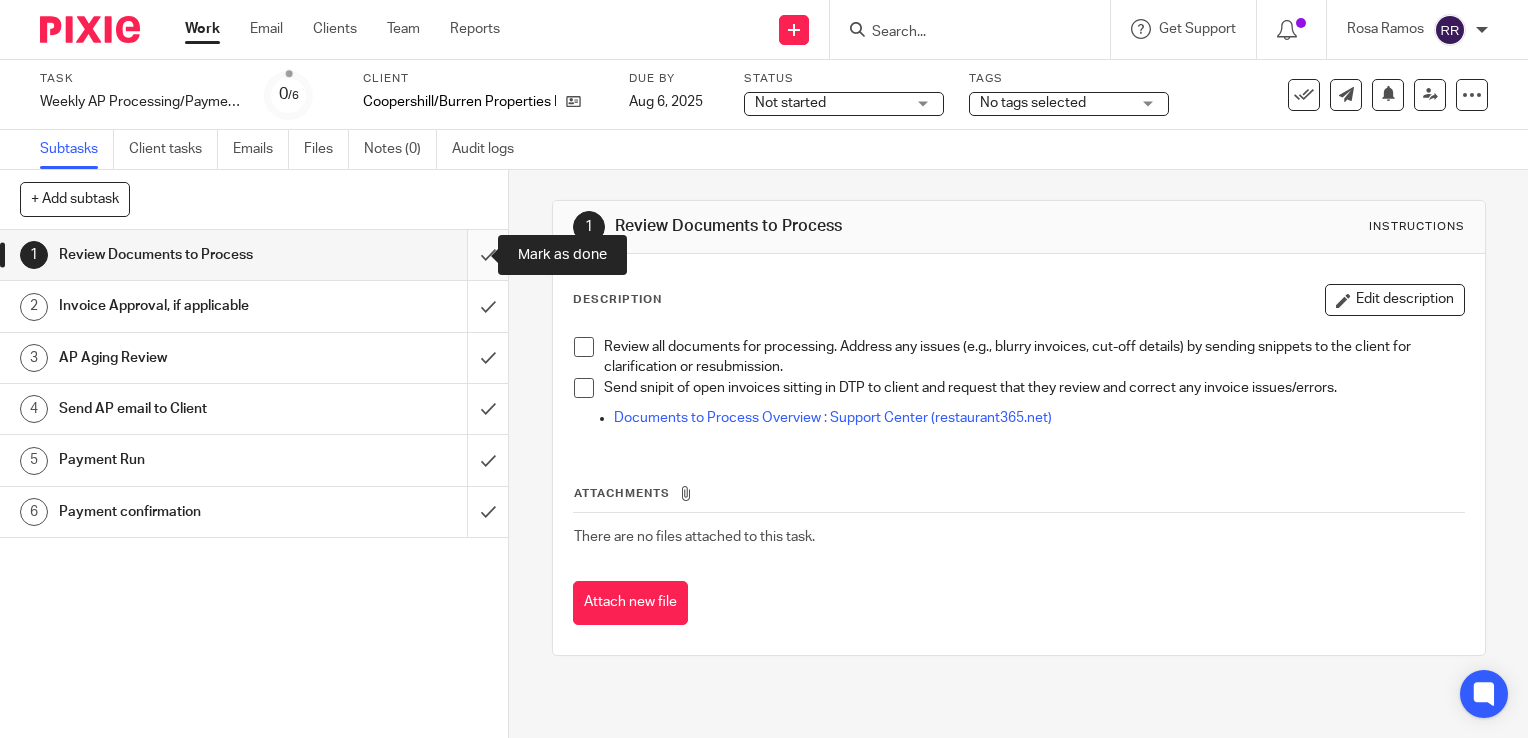 click at bounding box center (254, 255) 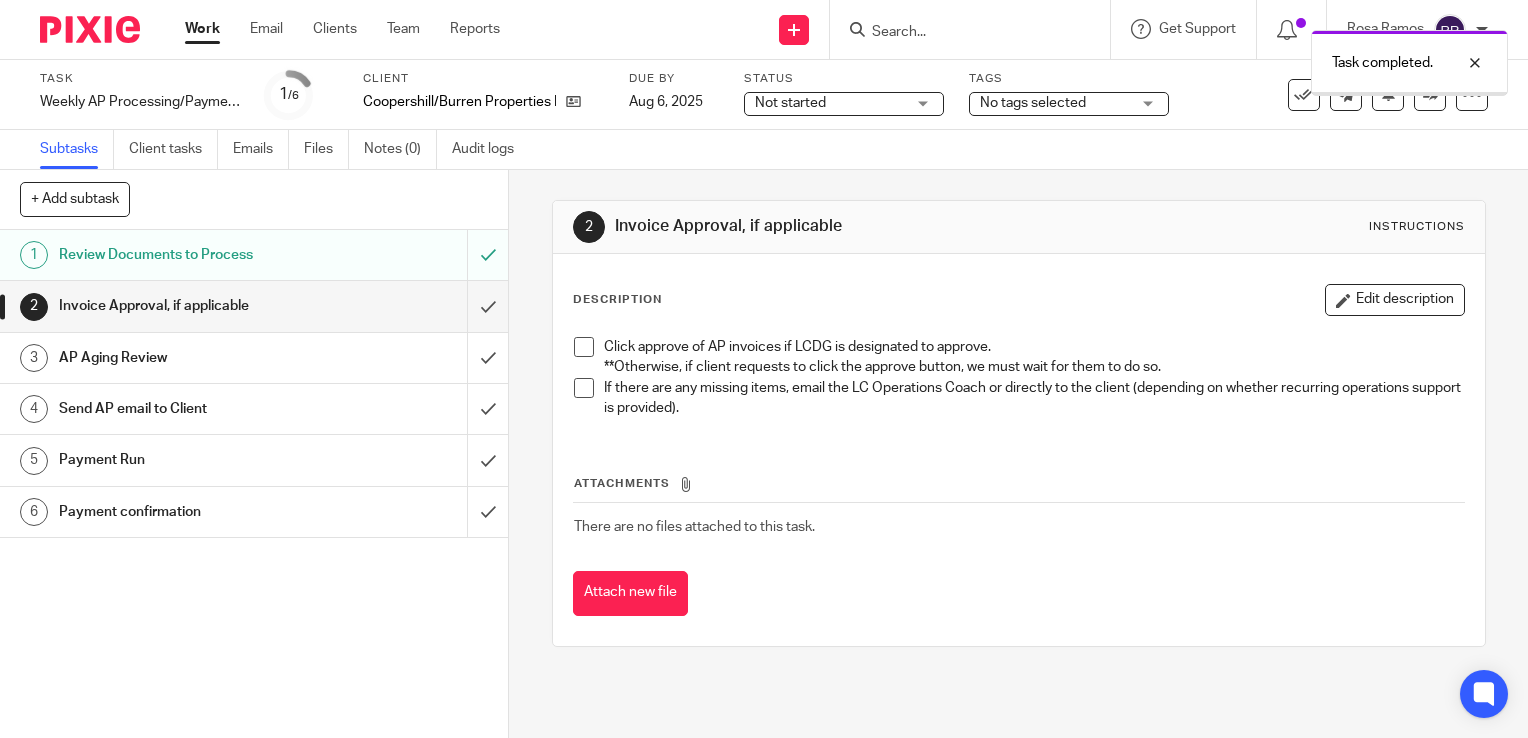 scroll, scrollTop: 0, scrollLeft: 0, axis: both 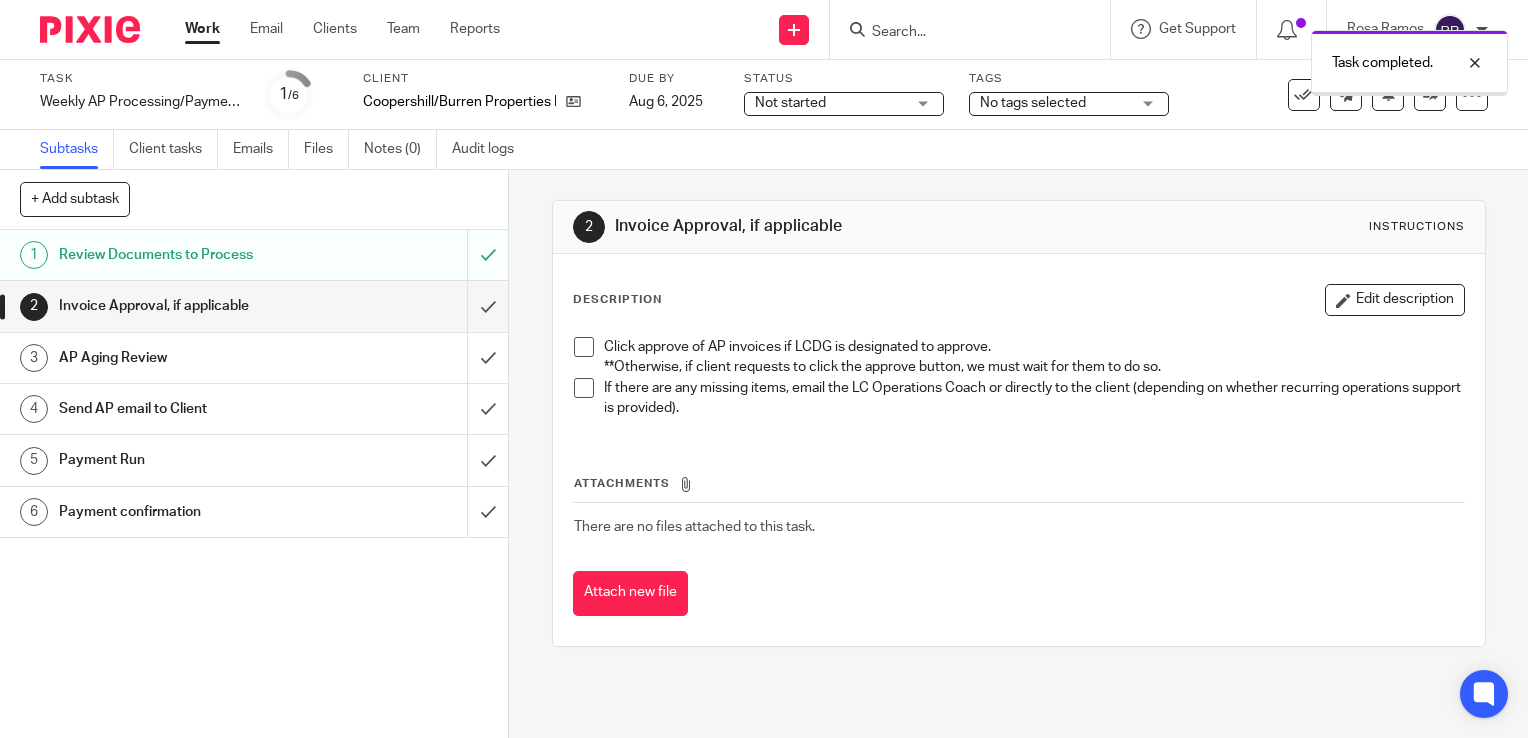click at bounding box center [254, 306] 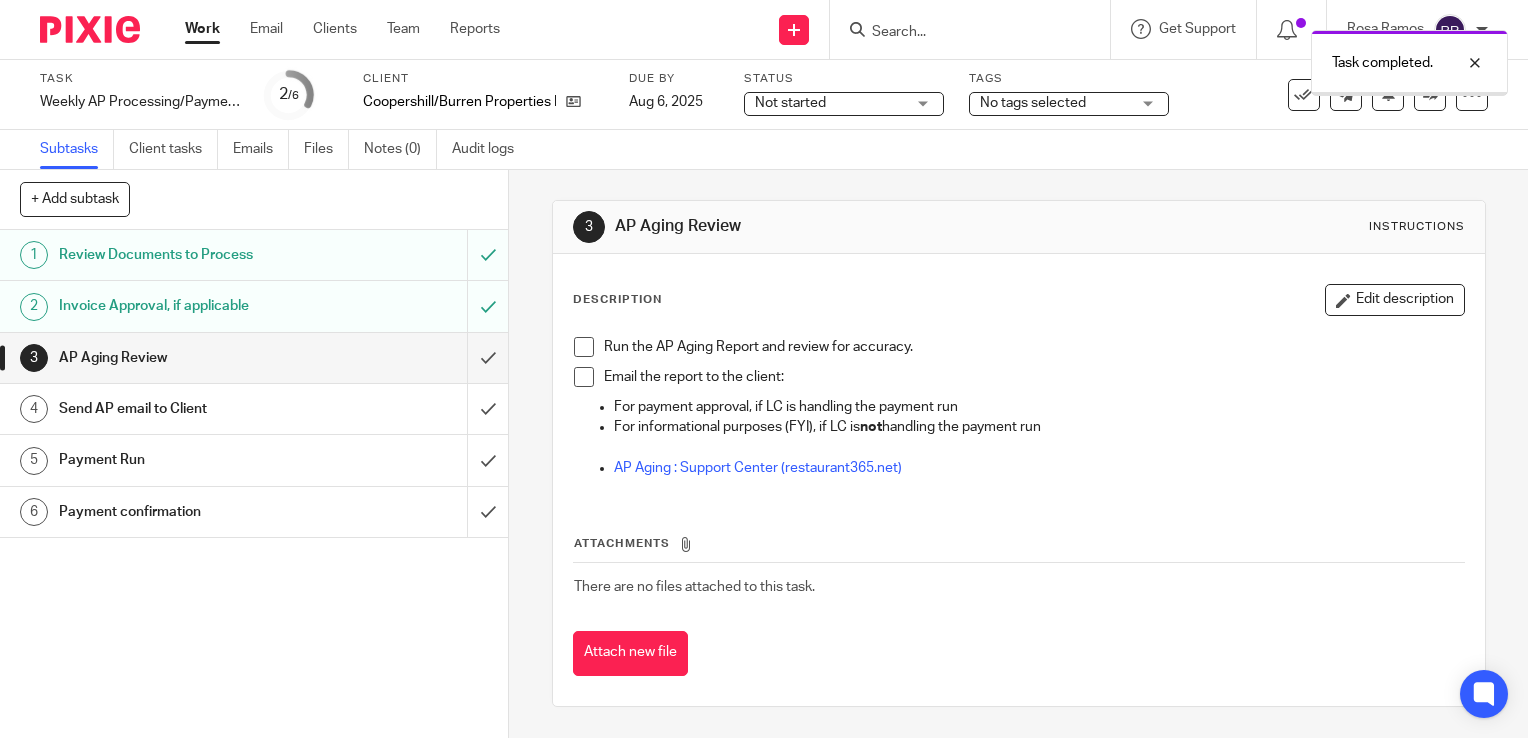 scroll, scrollTop: 0, scrollLeft: 0, axis: both 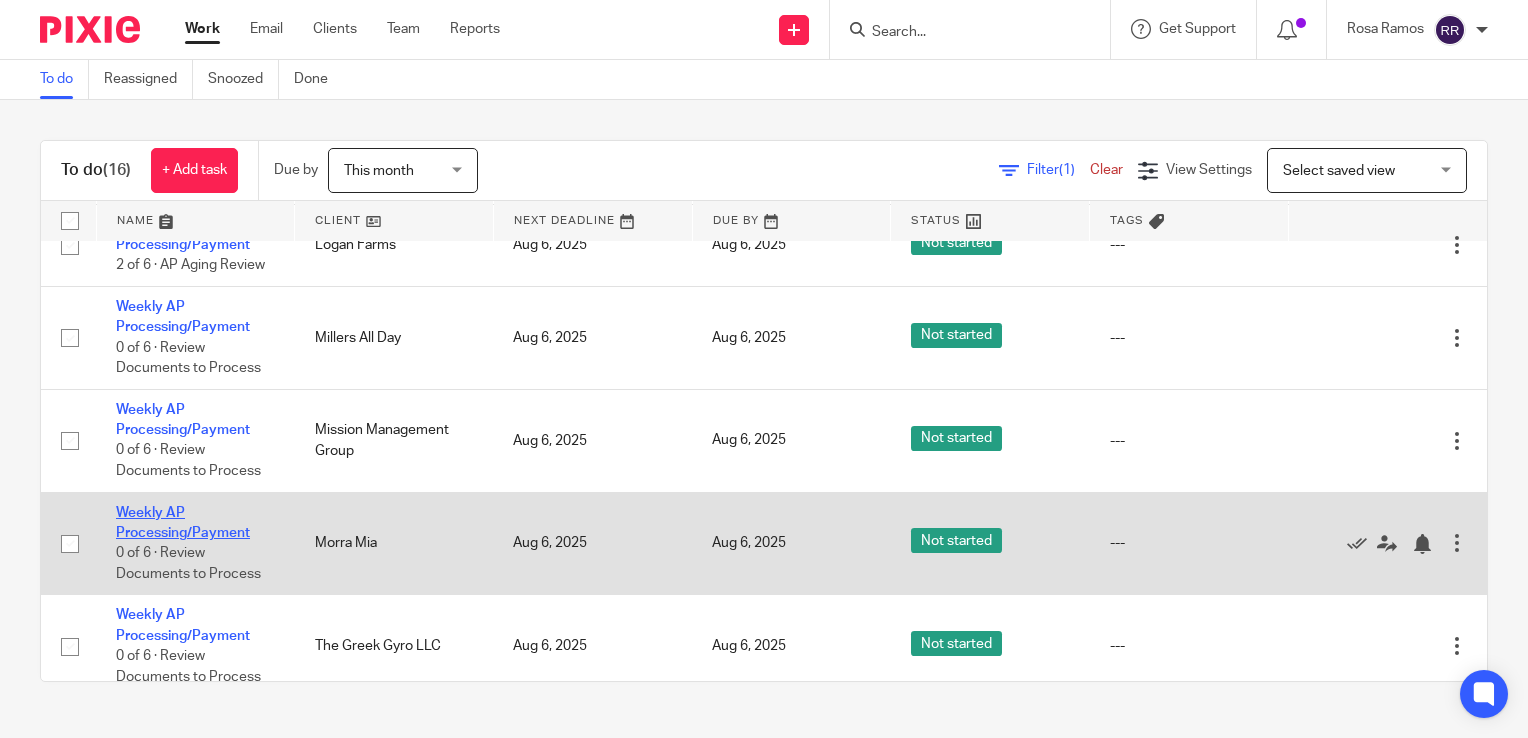 click on "Weekly AP Processing/Payment" at bounding box center (183, 523) 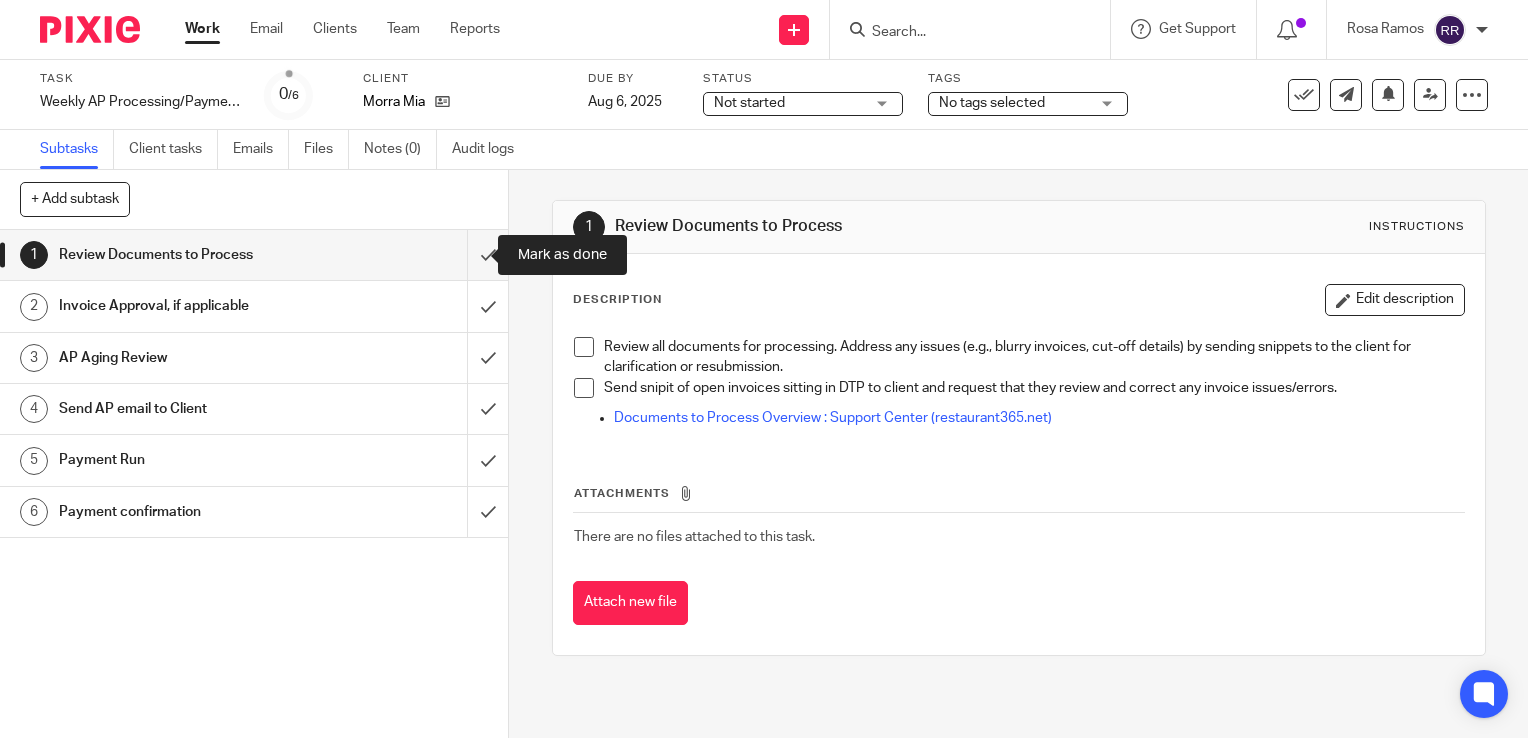 scroll, scrollTop: 0, scrollLeft: 0, axis: both 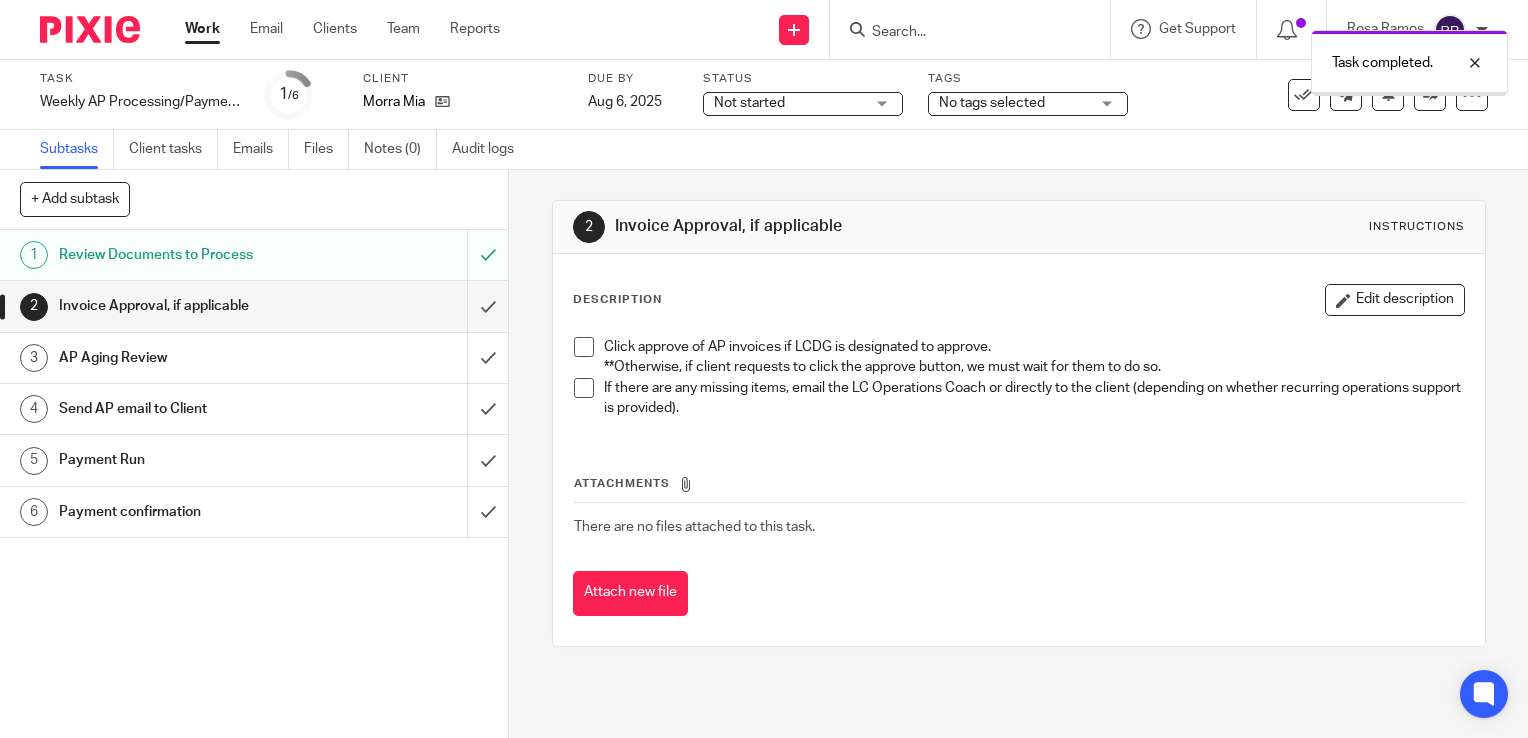 click at bounding box center [254, 306] 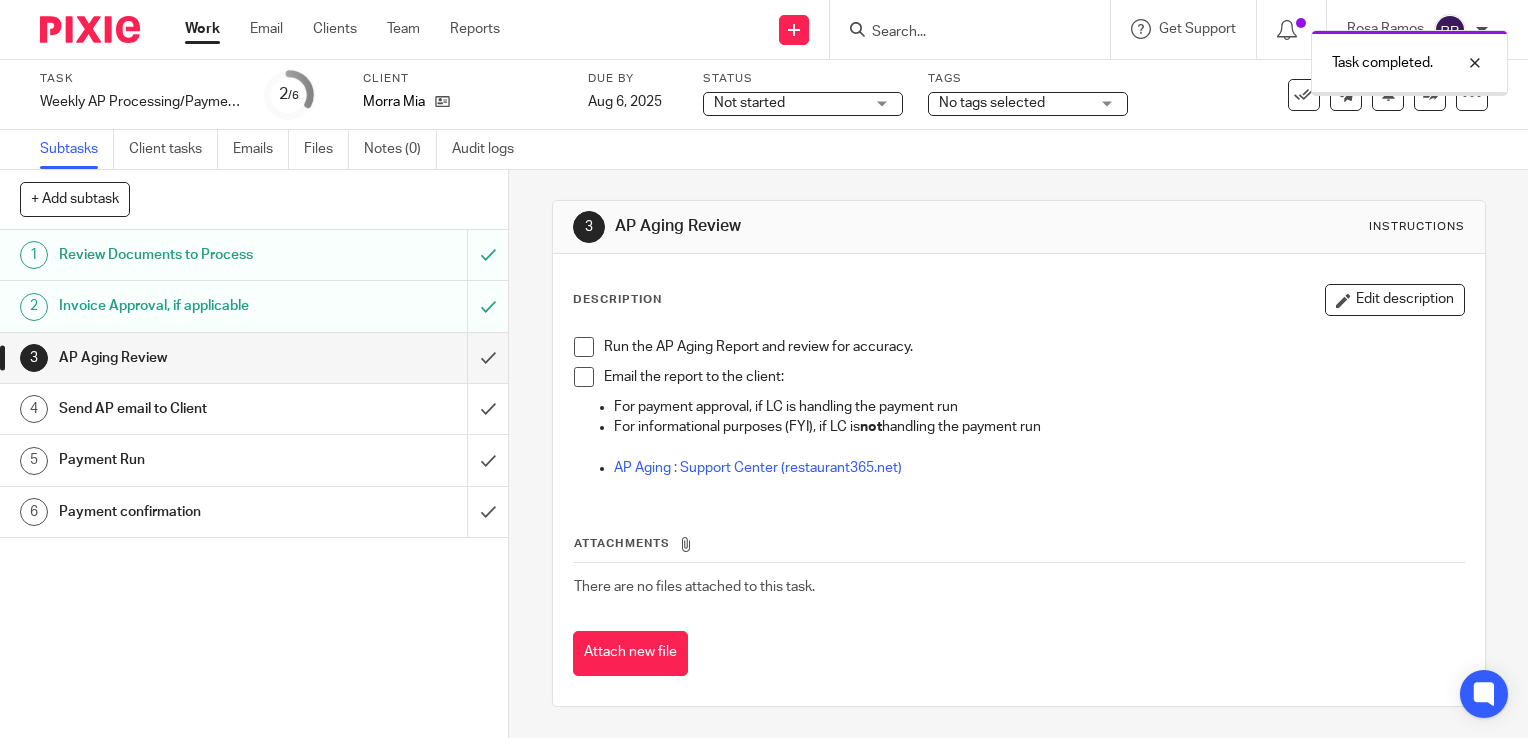 scroll, scrollTop: 0, scrollLeft: 0, axis: both 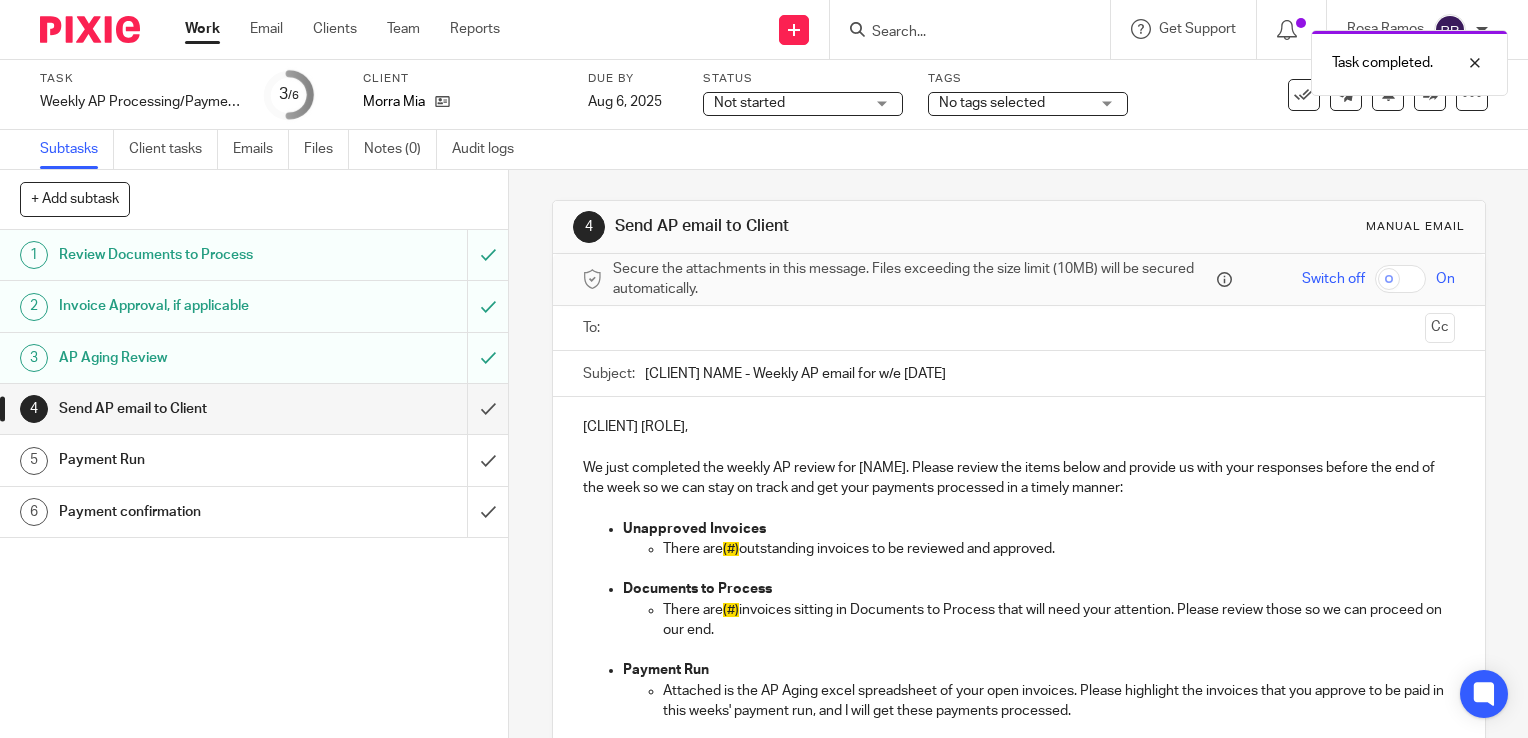 click at bounding box center [254, 409] 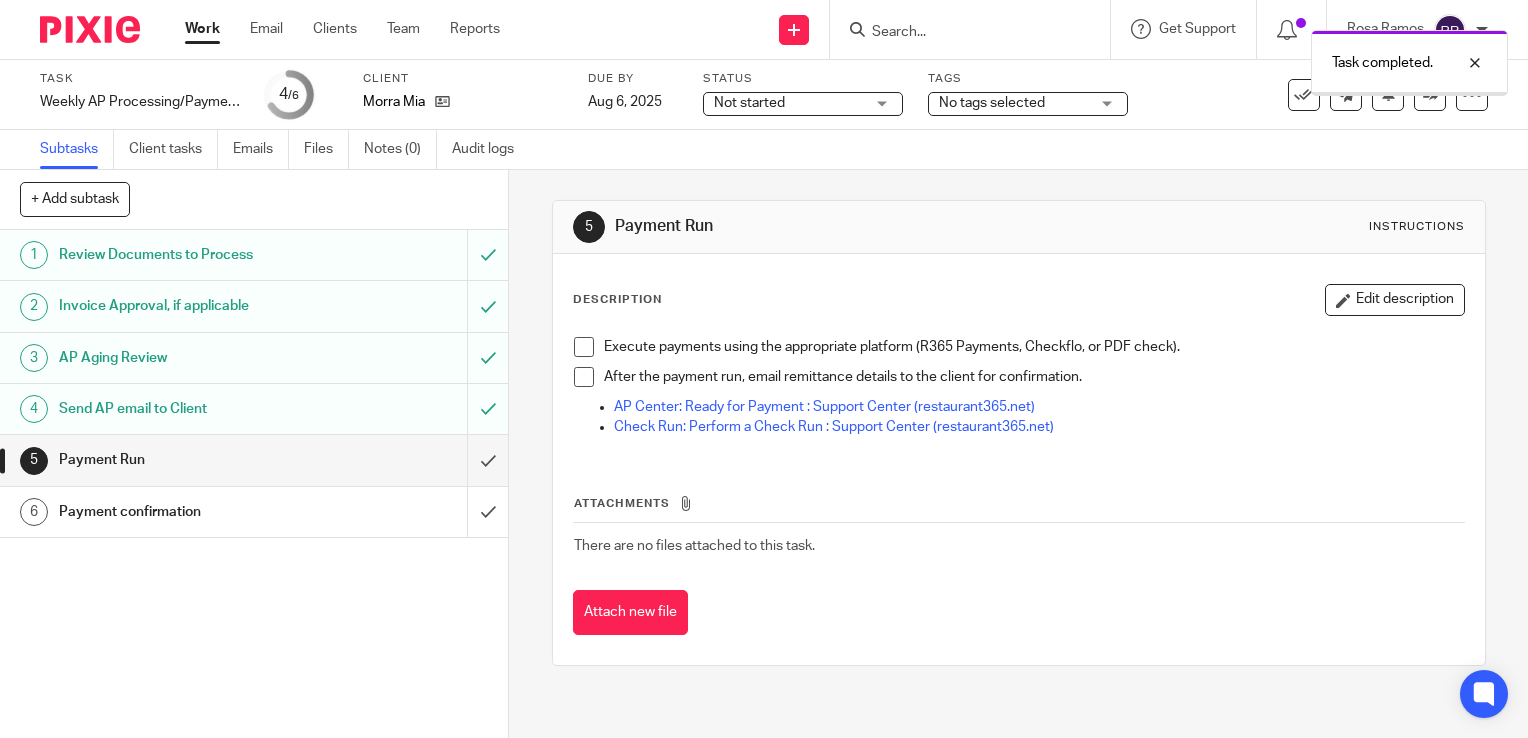 scroll, scrollTop: 0, scrollLeft: 0, axis: both 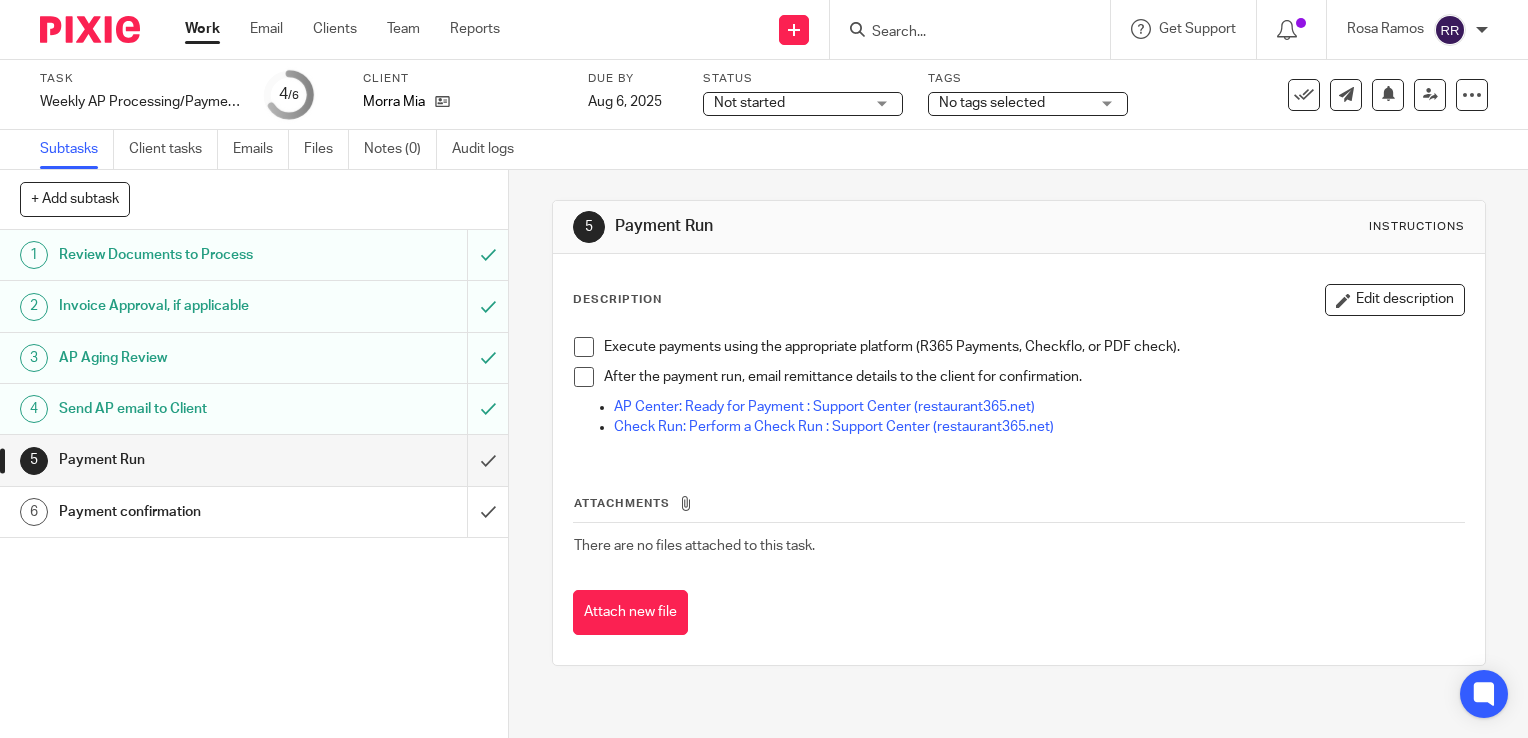 click on "Work" at bounding box center [202, 29] 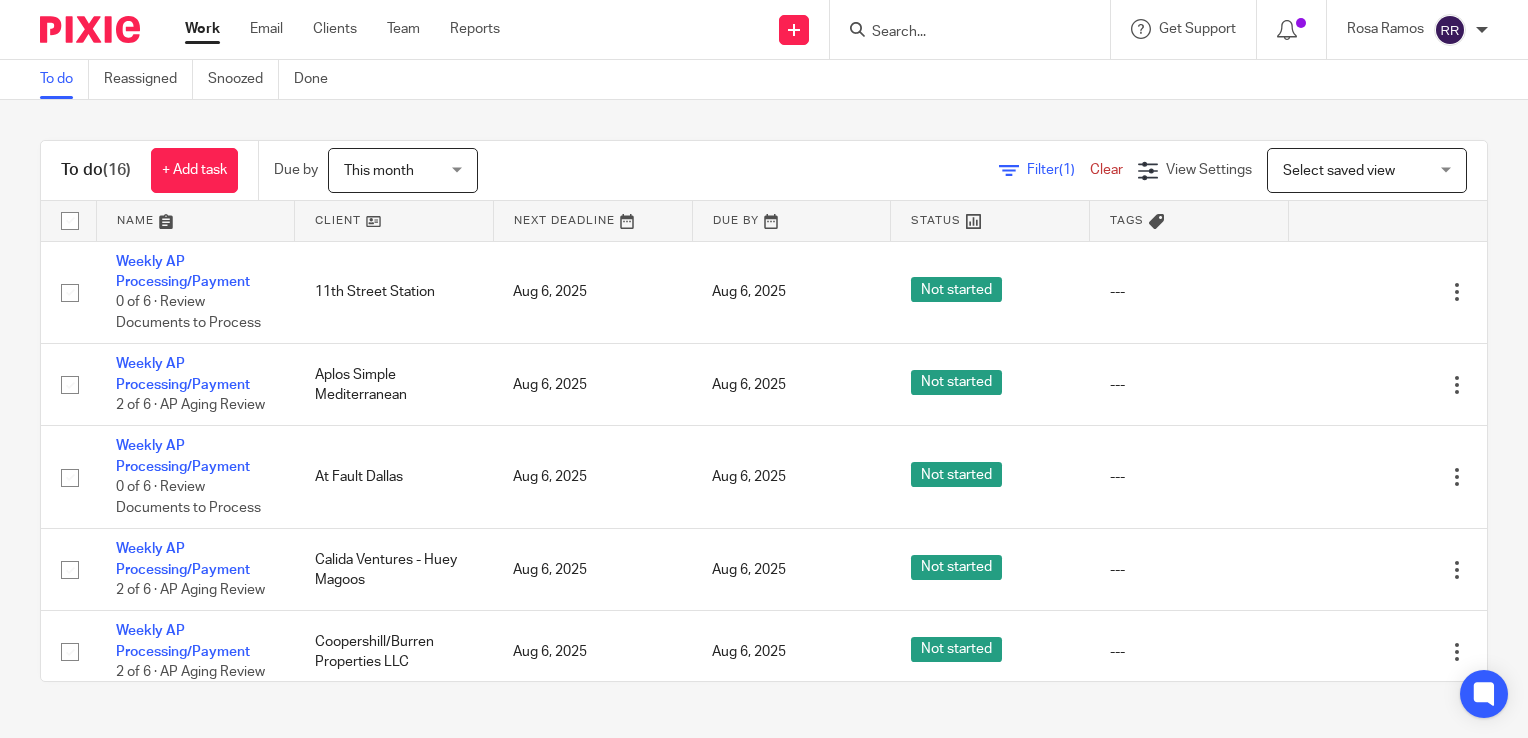 scroll, scrollTop: 0, scrollLeft: 0, axis: both 